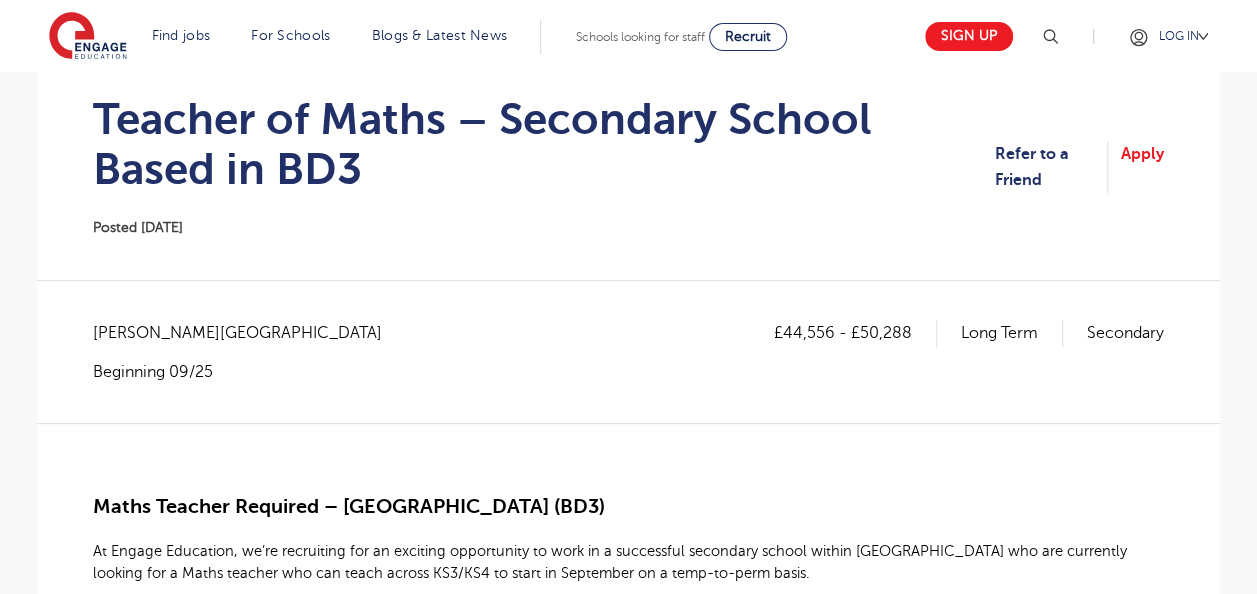 scroll, scrollTop: 200, scrollLeft: 0, axis: vertical 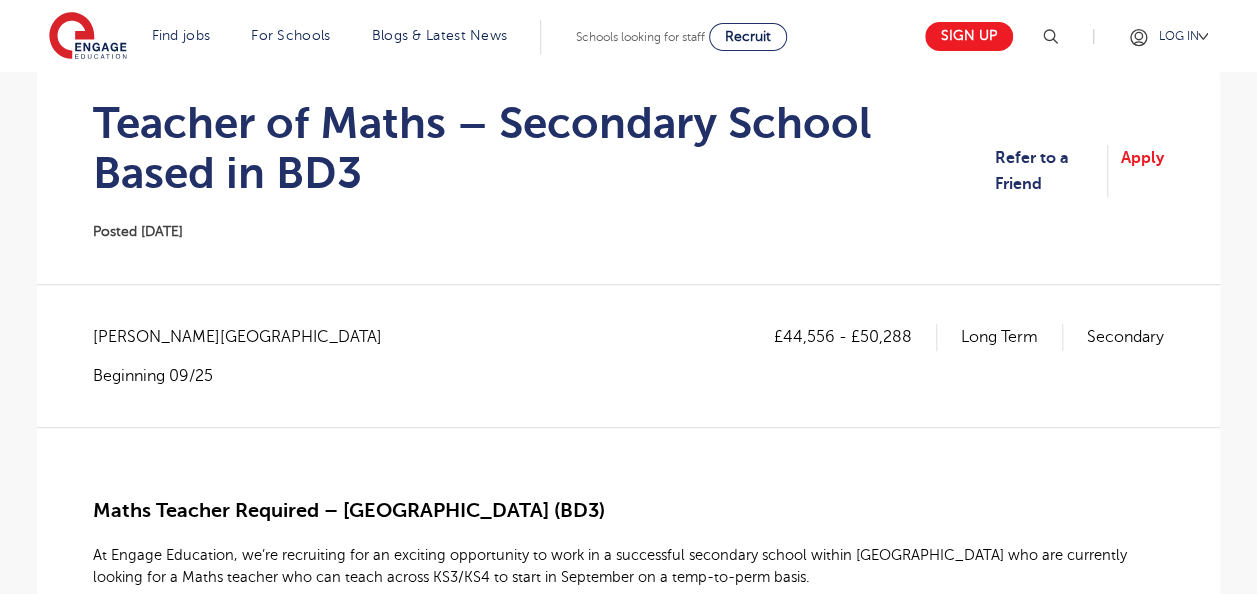 click on "Maths Teacher Required – Bradford (BD3) At Engage Education, we’re recruiting for an exciting opportunity to work in a successful secondary school within Bradford who are currently looking for a Maths teacher who can teach across KS3/KS4 to start in September on a temp-to-perm basis. About the role: This is a full-time, long-term role teaching Maths to Key Stage 3/4 students. This role comes with plenty of room for career progression for those who commit to the school’s passion for providing a supportive and enriching environment for these young adults. The school also places great emphasis on staff wellbeing and a healthy work-life balance. About you: Have the ability to build strong rapport with young adults, and have experience mentoring students Have experience teaching Maths KS3/4 Have a background in education (Does not have to be within a school) Have a proven background in raising pupil progress A real desire to make a positive difference to the students that you work with About us: How to apply" at bounding box center [628, 902] 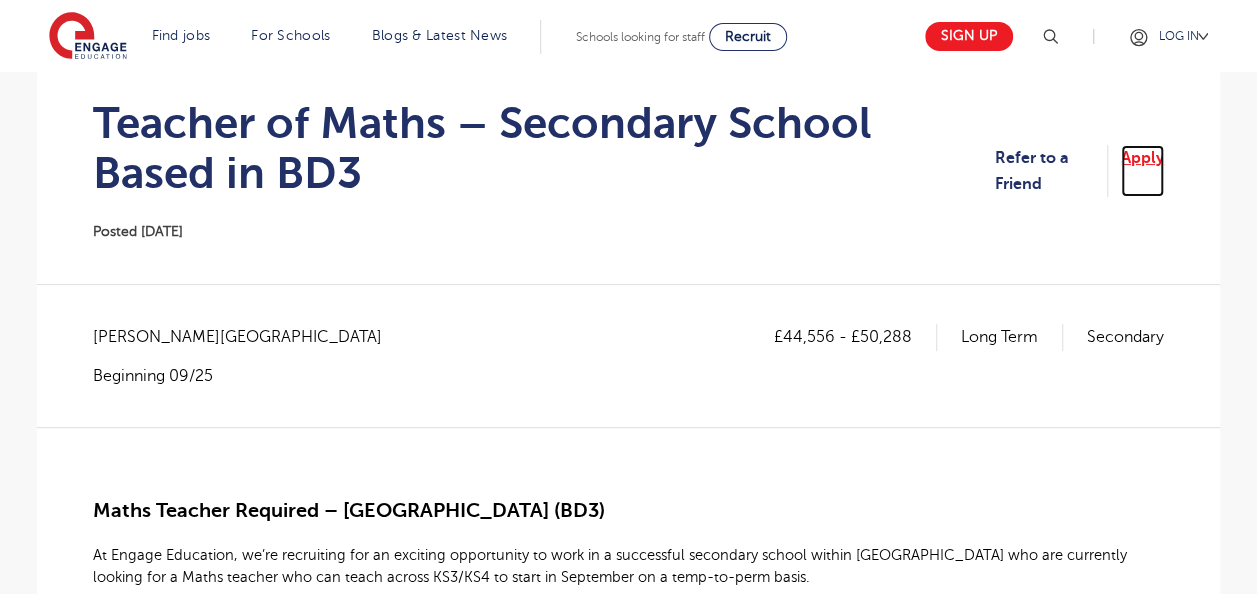 click on "Apply" at bounding box center [1142, 171] 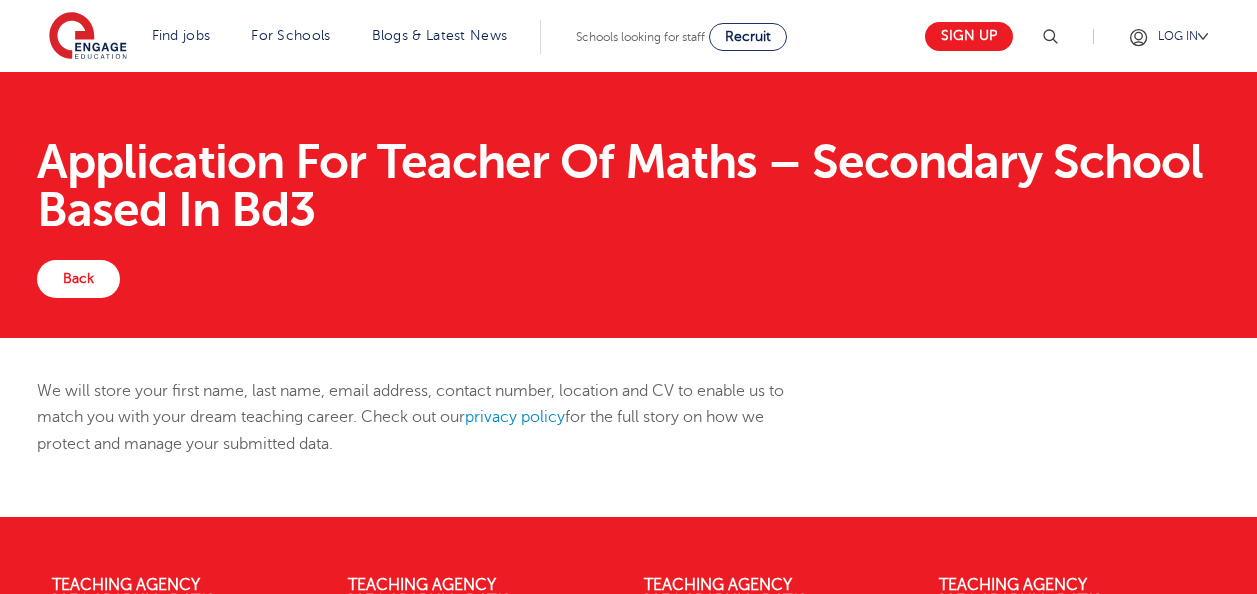 scroll, scrollTop: 0, scrollLeft: 0, axis: both 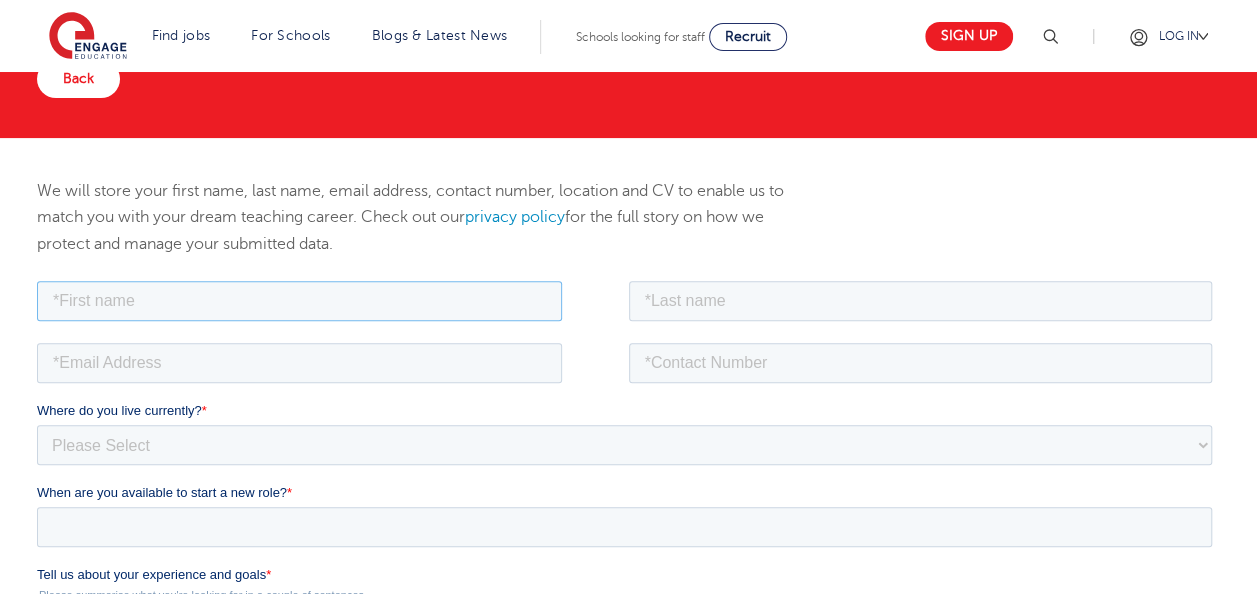 click at bounding box center (299, 300) 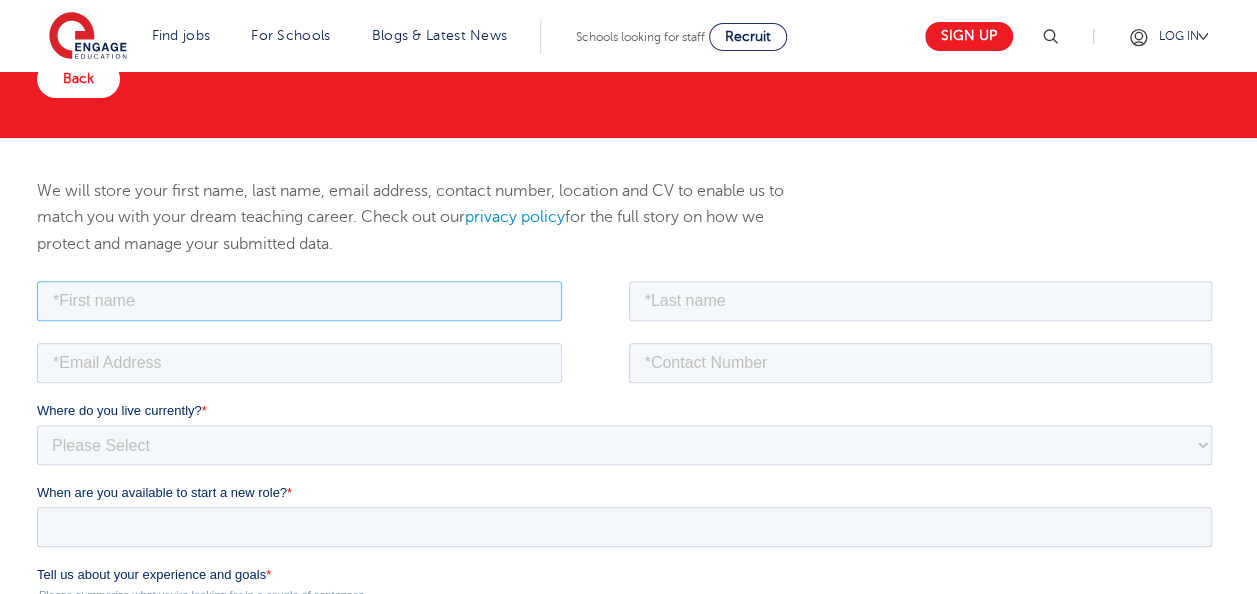 type on "BERNARD" 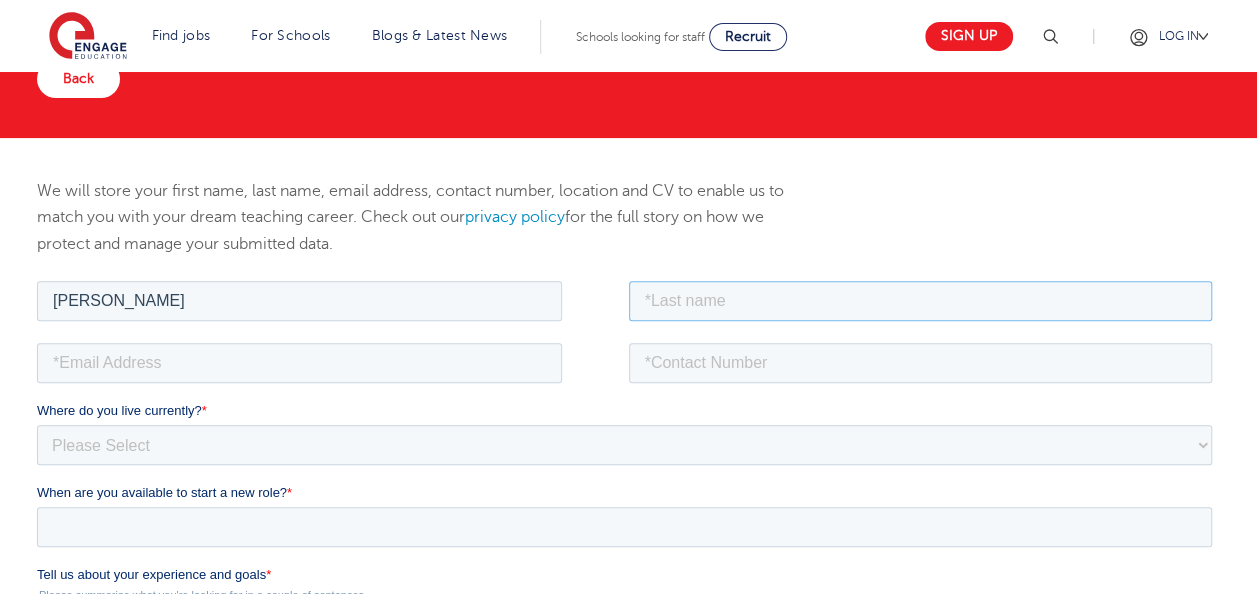 type on "TETTEH" 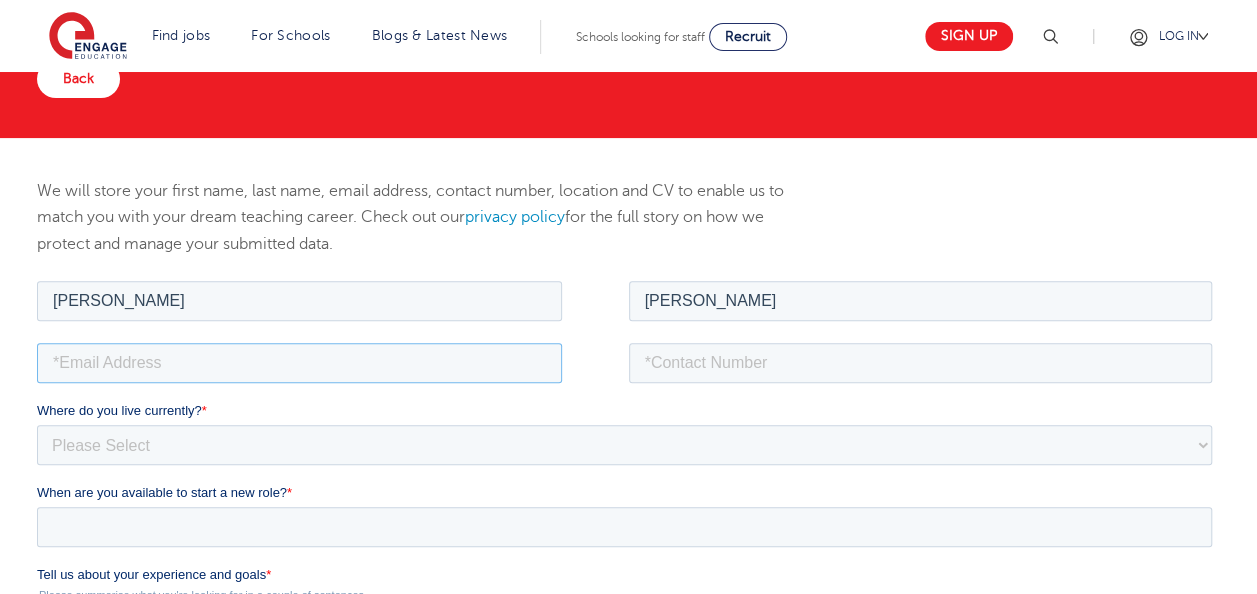 type on "tettehbernard657@gmail.com" 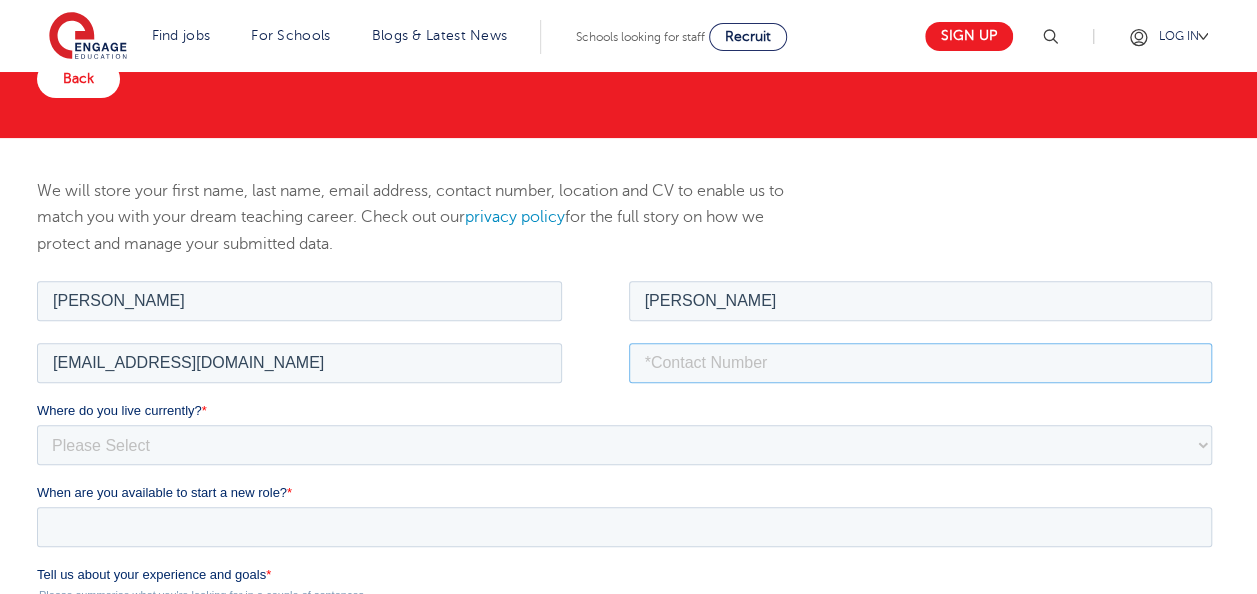 type on "+447442845764" 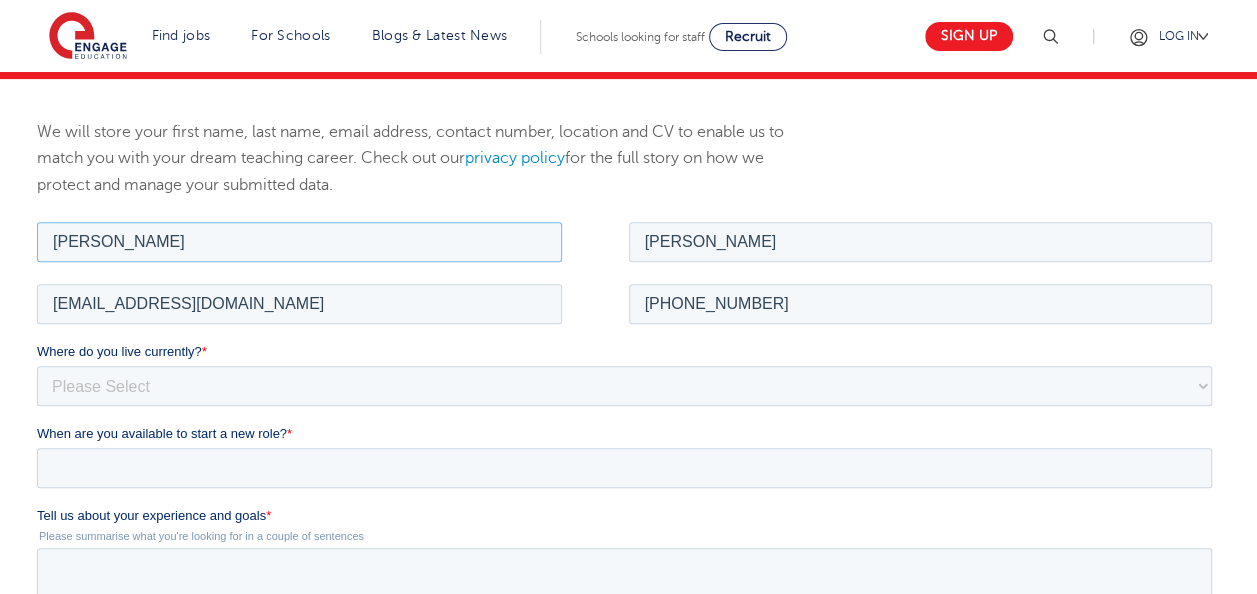 scroll, scrollTop: 300, scrollLeft: 0, axis: vertical 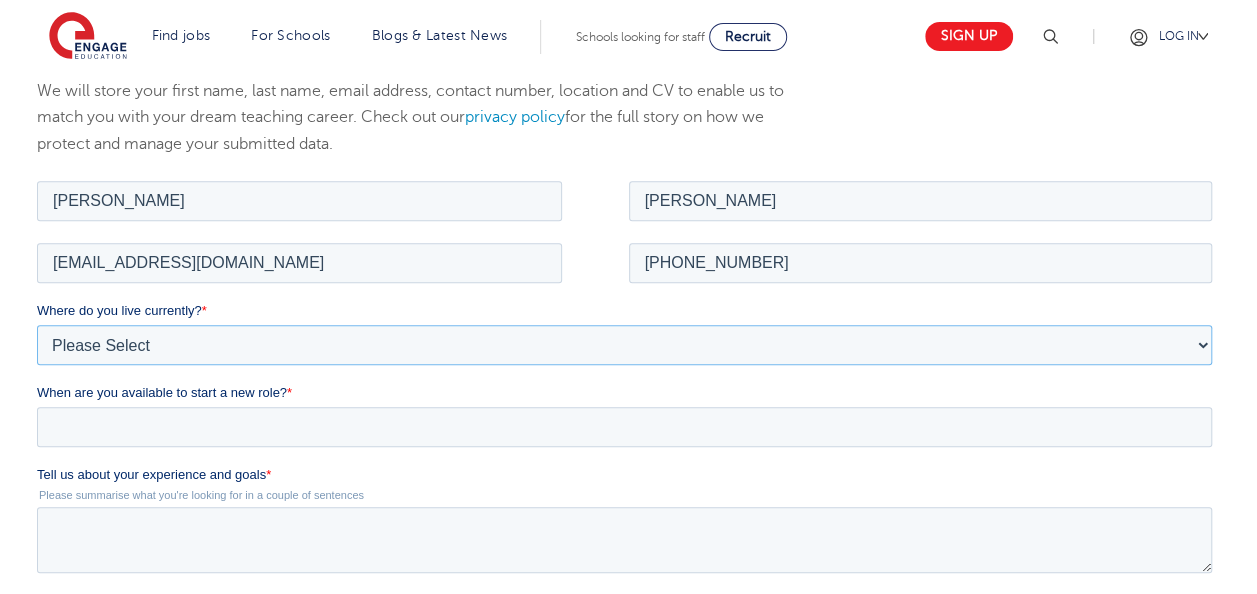 click on "Please Select UK Canada Ireland Australia New Zealand Europe USA South Africa Jamaica Africa Asia Middle East South America Caribbean" at bounding box center [624, 344] 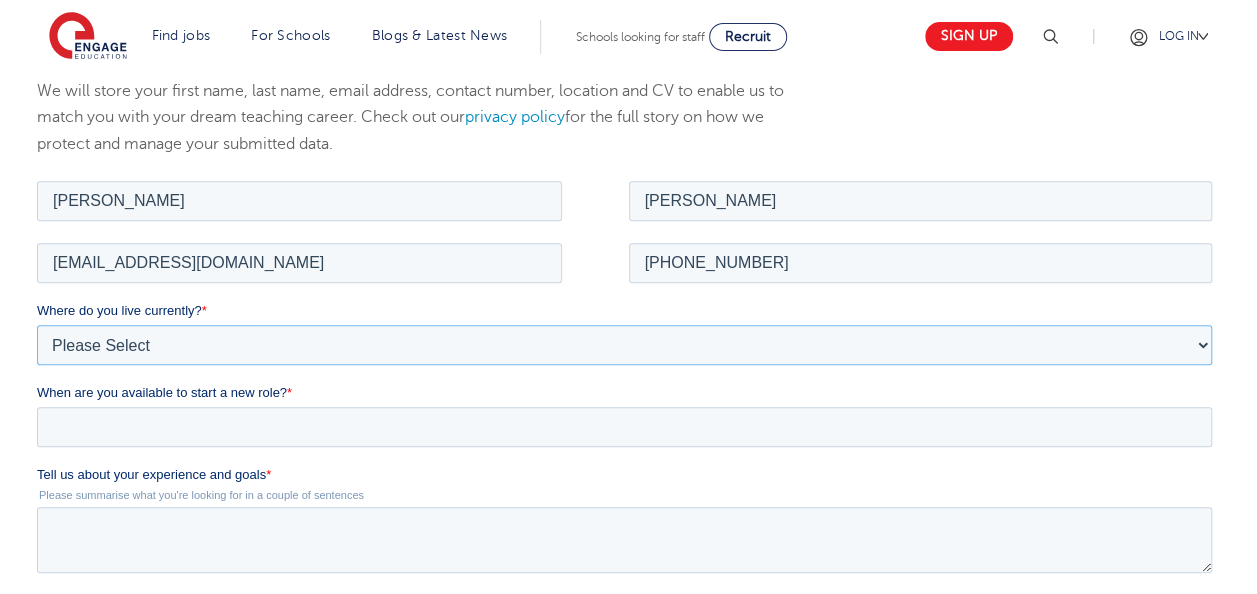 select on "UK" 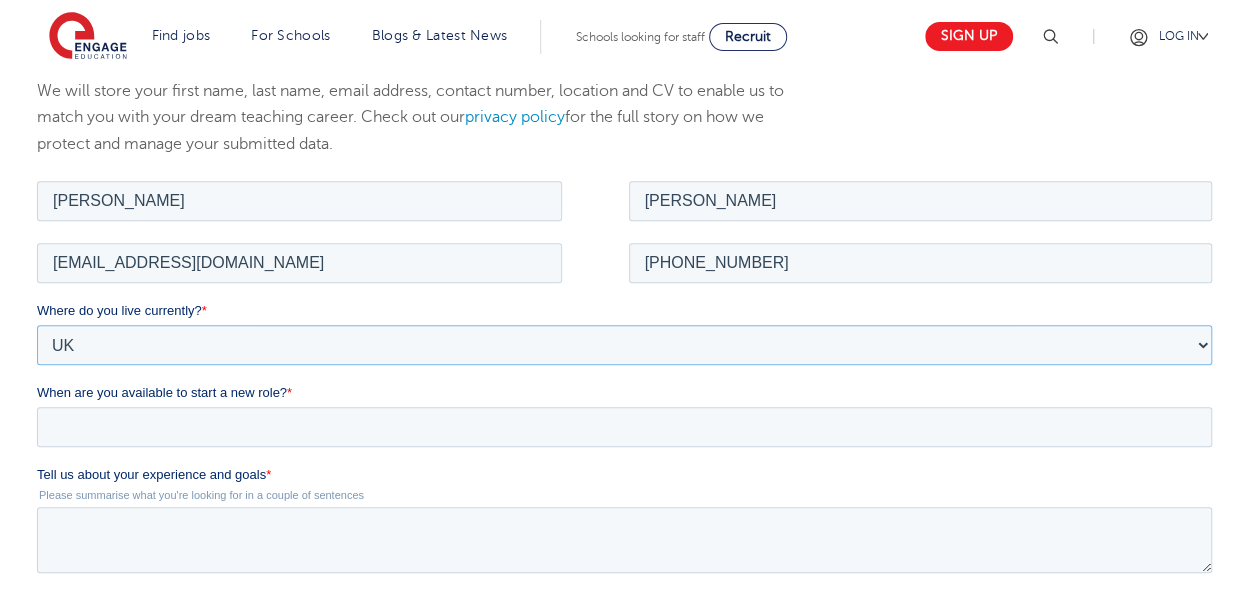 click on "Please Select UK Canada Ireland Australia New Zealand Europe USA South Africa Jamaica Africa Asia Middle East South America Caribbean" at bounding box center [624, 344] 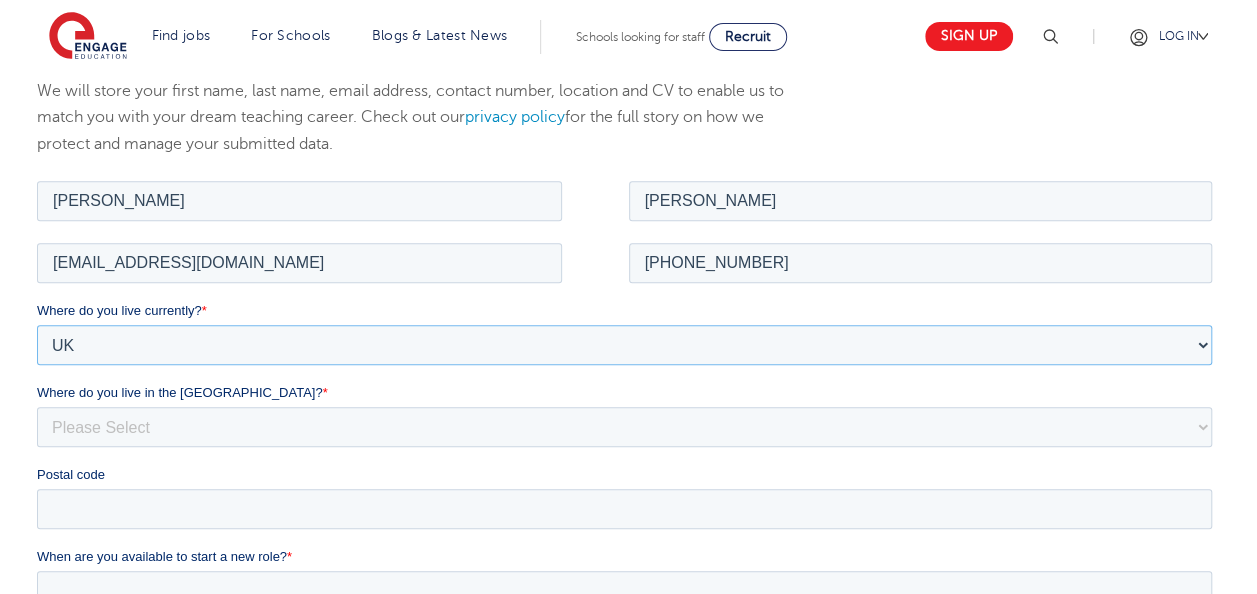 scroll, scrollTop: 400, scrollLeft: 0, axis: vertical 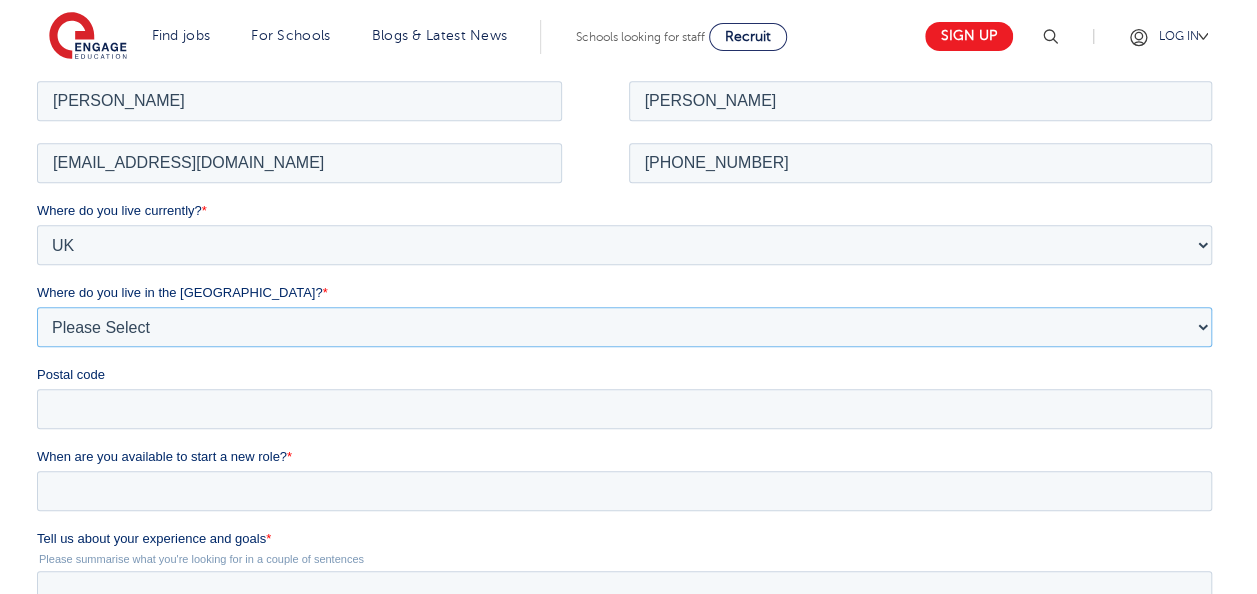 click on "Please Select Overseas Barnsley Bedfordshire Berkshire Bournemouth Bracknell Forest Bradford Brighton and Hove Bristol Buckinghamshire Calderdale Cambridgeshire Cheshire City of London City of Plymouth Cornwall County Durham Cumbria Derbyshire Devon Doncaster Dorset Durham Durham and North Yorkshire East Riding of Yorkshire East Sussex Essex Gloucestershire Hampshire Herefordshire Hertfordshire Hull Isle of Wight Kent Kirklees Lancashire Leeds Leicestershire Lincolnshire London Luton Luton South Luton Town Centre Manchester Medway Merseyside Milton Keynes Norfolk Northamptonshire North Somerset Northumberland North Yorkshire Nottinghamshire Oxfordshire Peterborough Poole Portsmouth Reading Rotherham Rutland Sheffield Shropshire Slough Somerset Southampton Southend On Sea South Yorkshire Staffordshire Suffolk Surrey Thurrock Torbay Tyne and Wear Wakefield Warwickshire West Berkshire West Midlands West Sussex West Yorkshire Wiltshire Windsor and Maidenhead Wokingham Worcestershire York" at bounding box center (624, 326) 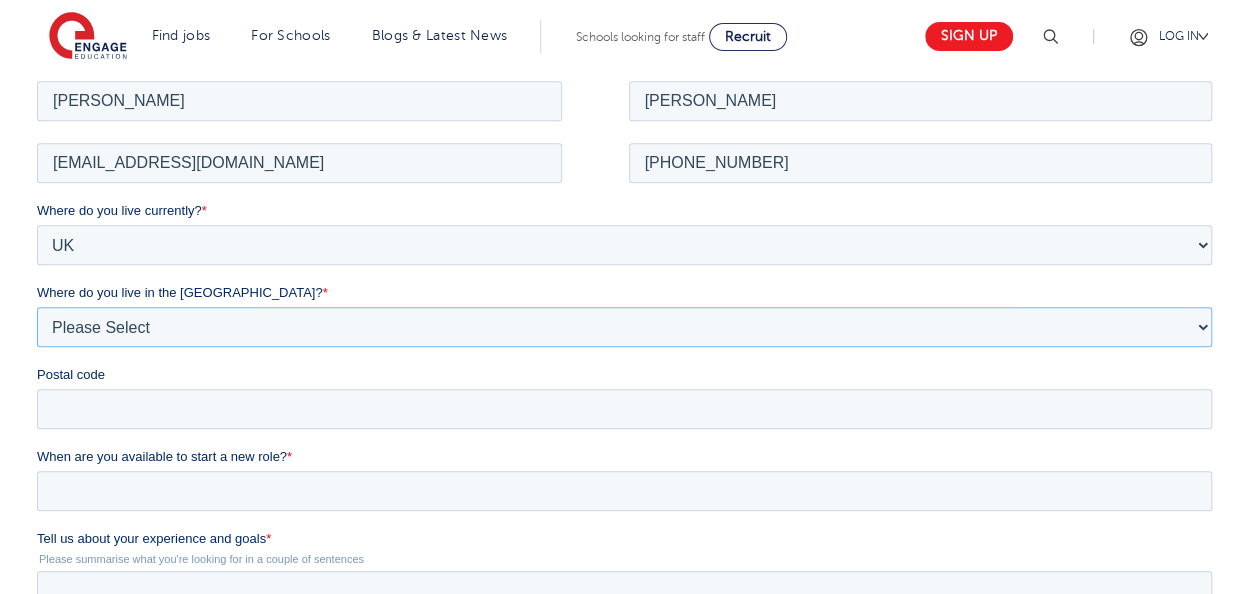 select on "Merseyside" 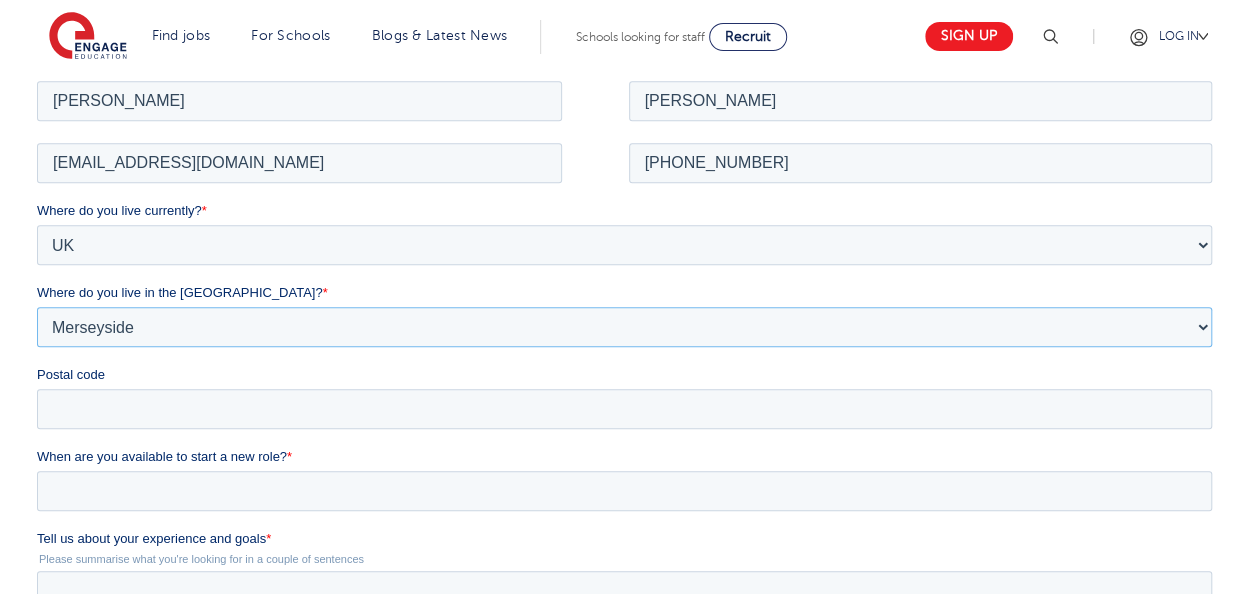click on "Please Select Overseas Barnsley Bedfordshire Berkshire Bournemouth Bracknell Forest Bradford Brighton and Hove Bristol Buckinghamshire Calderdale Cambridgeshire Cheshire City of London City of Plymouth Cornwall County Durham Cumbria Derbyshire Devon Doncaster Dorset Durham Durham and North Yorkshire East Riding of Yorkshire East Sussex Essex Gloucestershire Hampshire Herefordshire Hertfordshire Hull Isle of Wight Kent Kirklees Lancashire Leeds Leicestershire Lincolnshire London Luton Luton South Luton Town Centre Manchester Medway Merseyside Milton Keynes Norfolk Northamptonshire North Somerset Northumberland North Yorkshire Nottinghamshire Oxfordshire Peterborough Poole Portsmouth Reading Rotherham Rutland Sheffield Shropshire Slough Somerset Southampton Southend On Sea South Yorkshire Staffordshire Suffolk Surrey Thurrock Torbay Tyne and Wear Wakefield Warwickshire West Berkshire West Midlands West Sussex West Yorkshire Wiltshire Windsor and Maidenhead Wokingham Worcestershire York" at bounding box center [624, 326] 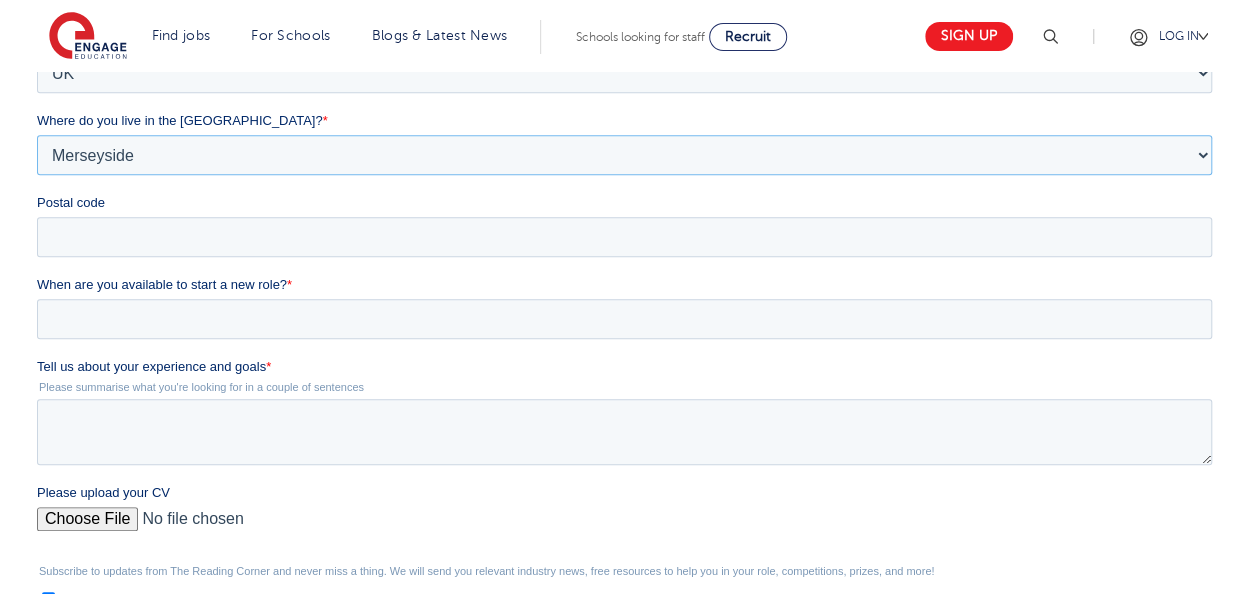 scroll, scrollTop: 600, scrollLeft: 0, axis: vertical 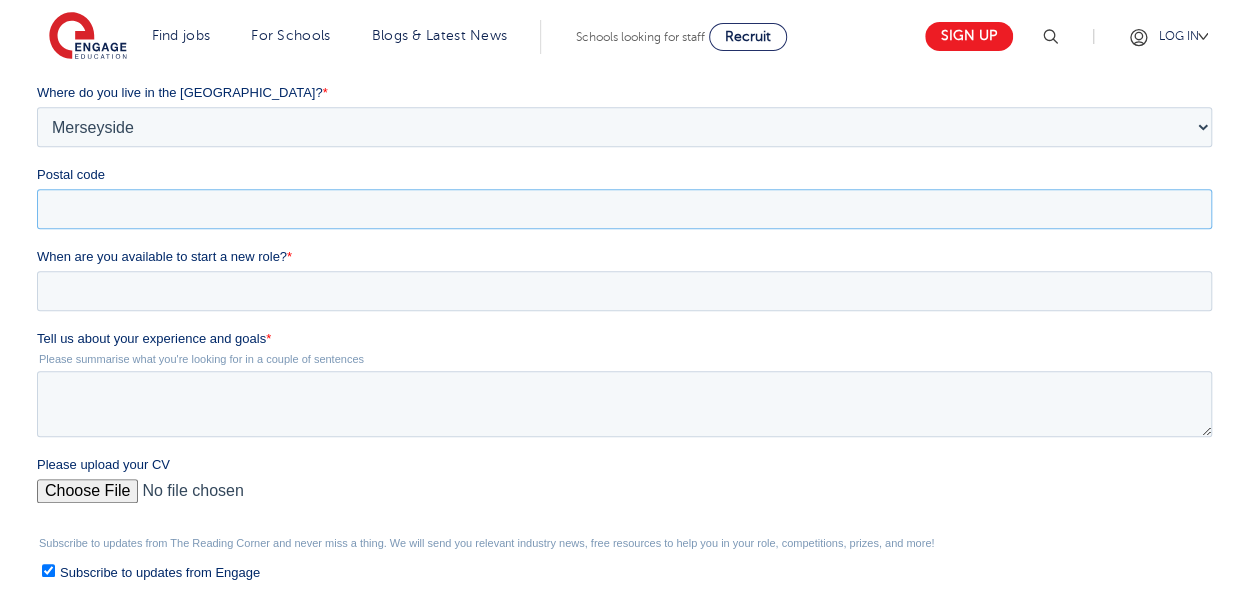 click on "Postal code" at bounding box center (624, 209) 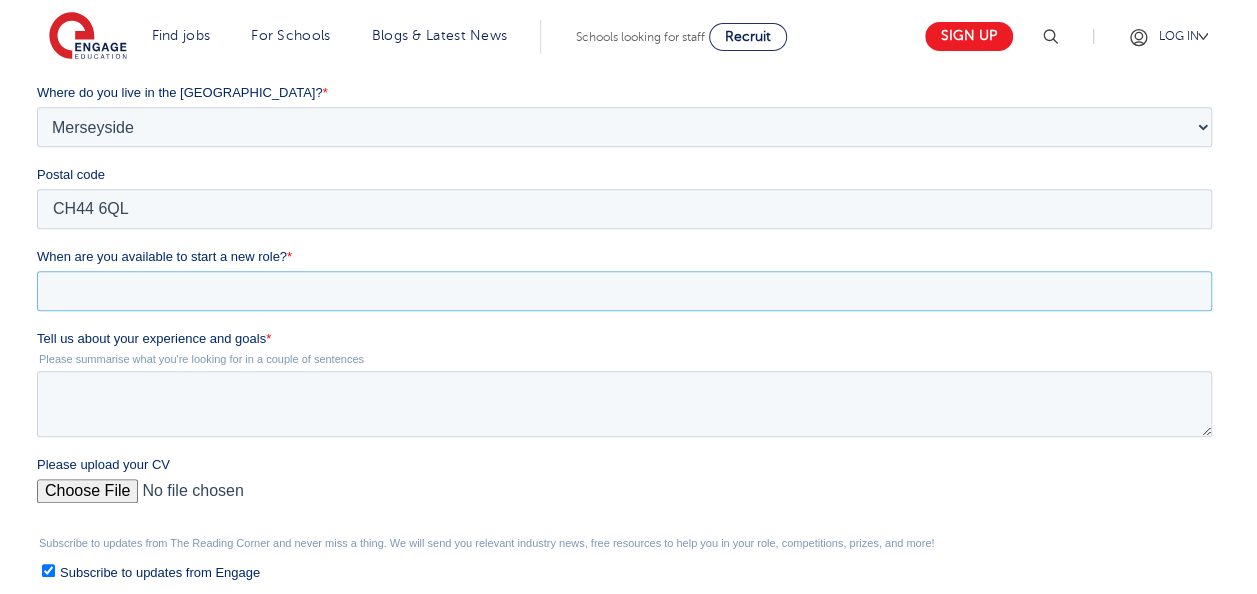 click on "When are you available to start a new role? *" at bounding box center (624, 291) 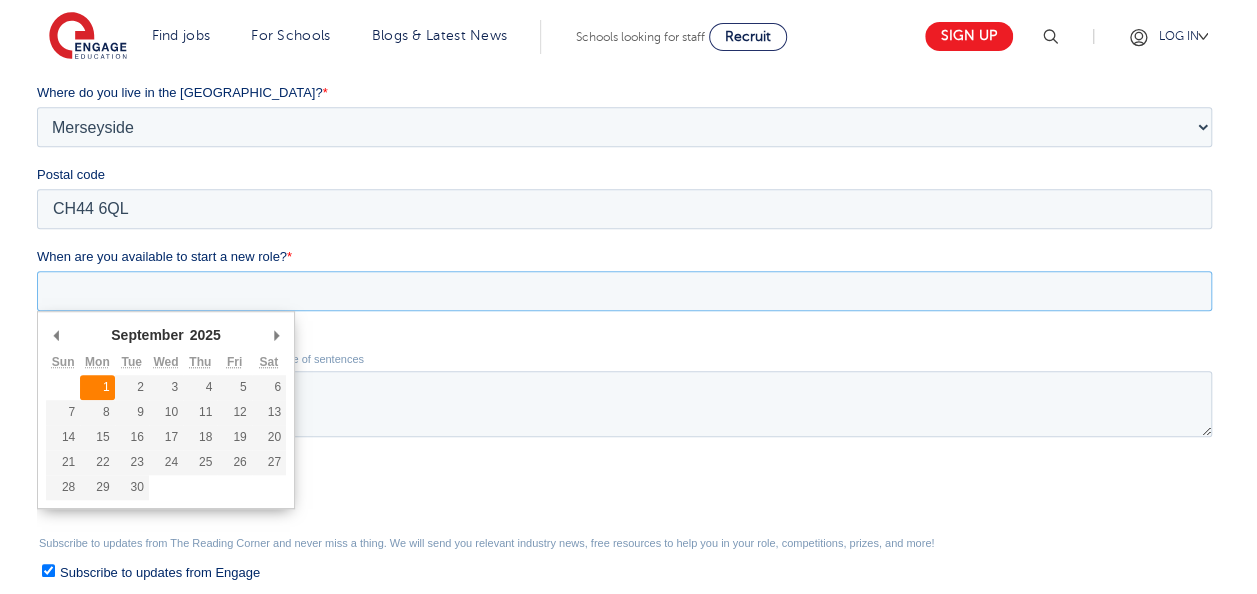 type on "2025-09-01" 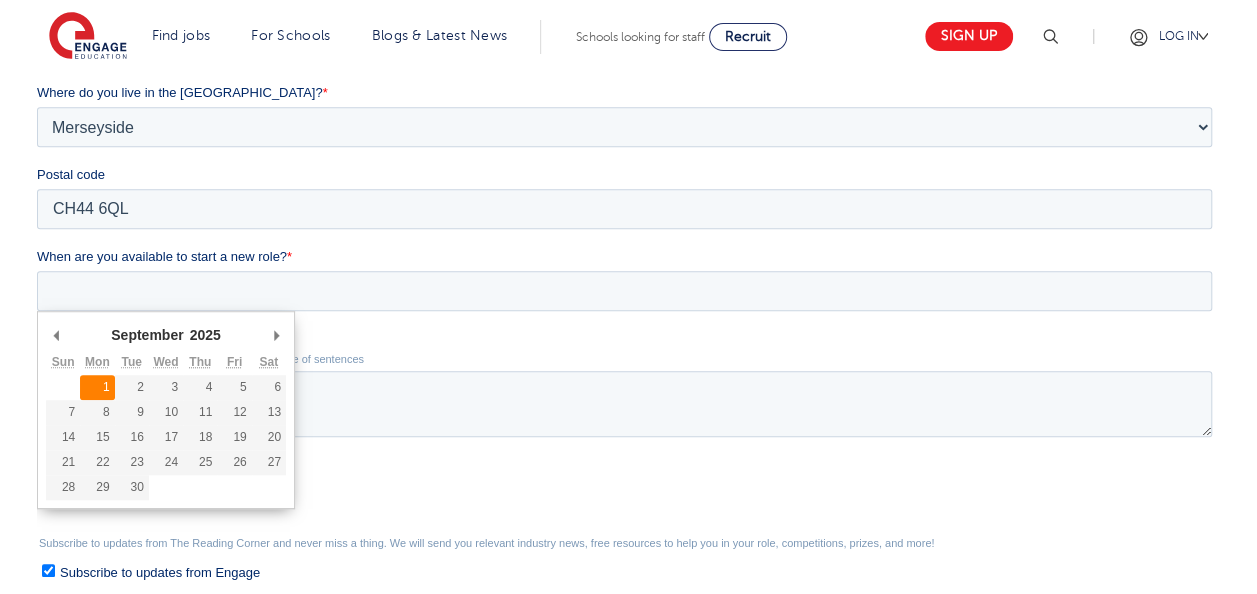 type on "2025/09/01" 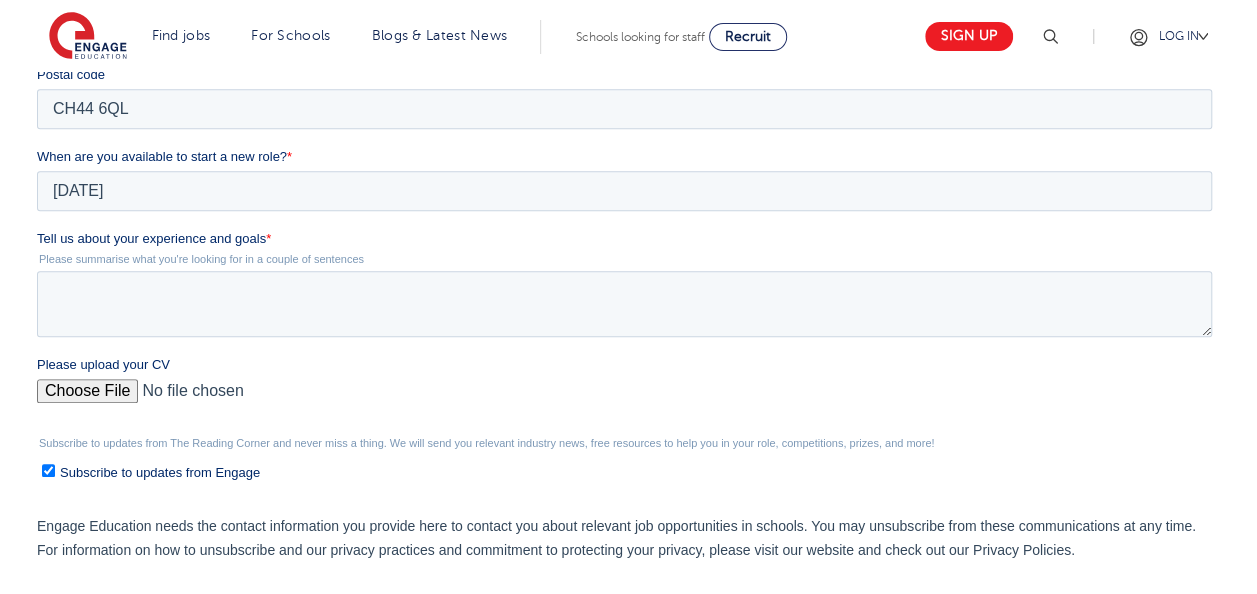 scroll, scrollTop: 800, scrollLeft: 0, axis: vertical 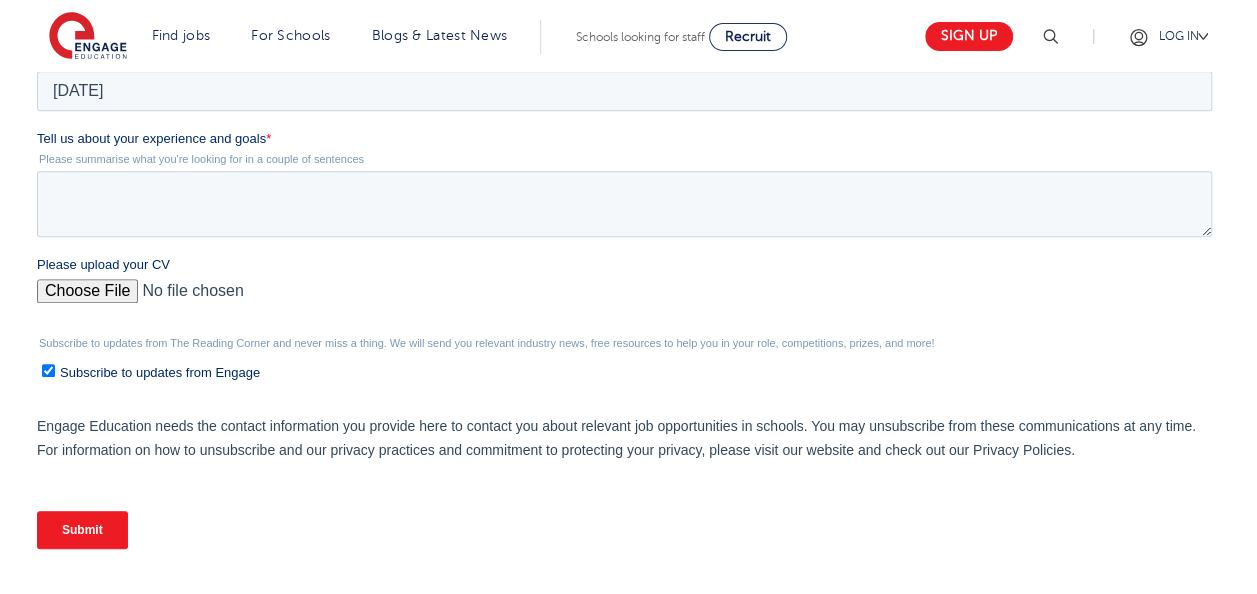 click on "Please upload your CV" at bounding box center [624, 299] 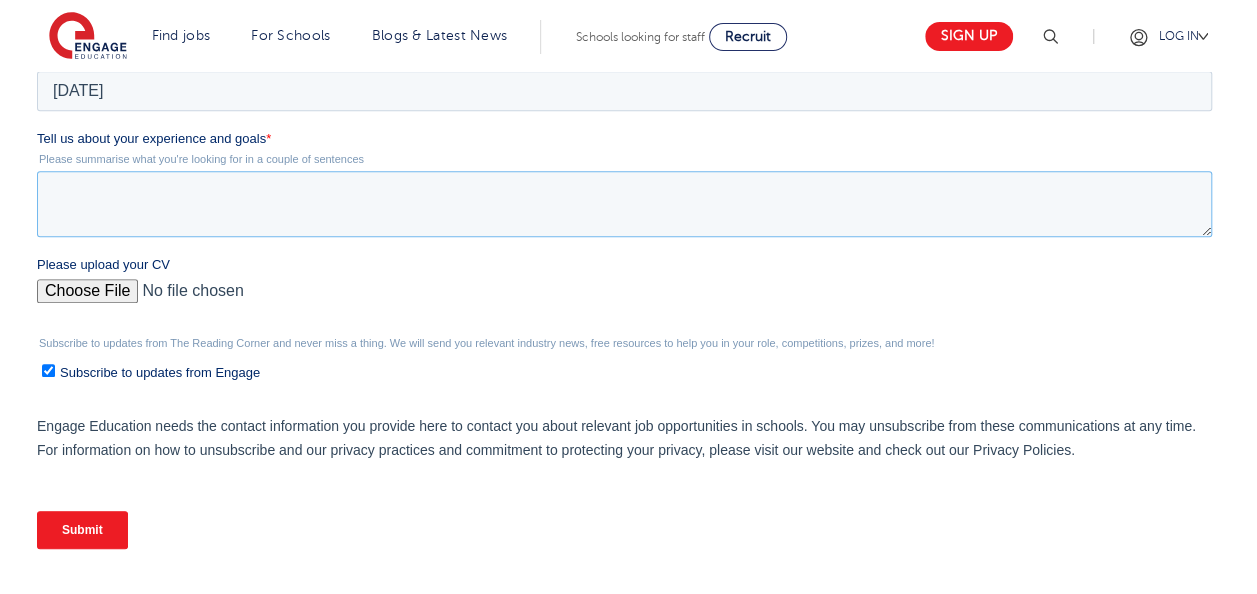 paste on "I am writing to express my strong interest in the Mathematics Teaching position at your school. With over 12 years of teaching experience, a BA in Mathematics Education, and Qualified Teacher Status (QTS) , I bring both the academic rigour and global perspective needed to deliver outstanding outcomes in today’s diverse classrooms.
What sets me apart is not just my passion for mathematics, but my mission to make it meaningful. At Dome D/A Junior High School in Ghana, I transformed traditional chalk-and-talk methods into interactive, student-led learning experiences. Through differentiated instruction, multimedia integration, and a peer tutoring programme I introduced, my students achieved a 90% pass rate — a record in the district at the time. I believe mathematics is not just about formulas; it's about equipping students with critical thinking and problem-solving tools that extend far beyond the classroom.
Since relocating to the UK, I have worked as a SEND Teaching Assistant at New Barn School, where I ..." 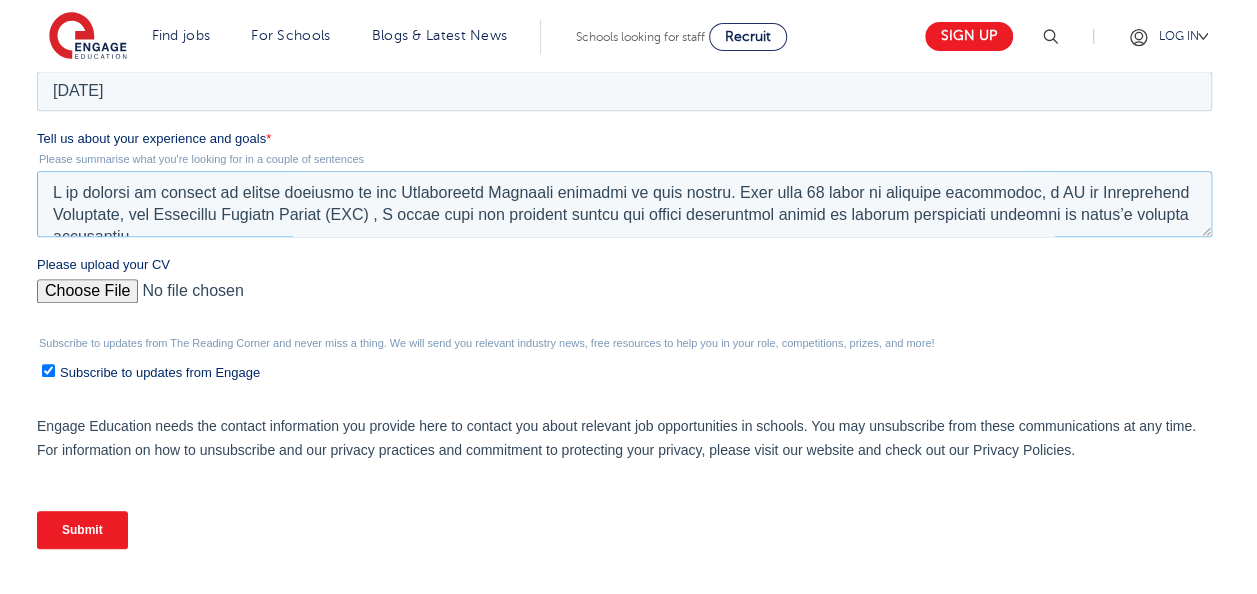 scroll, scrollTop: 538, scrollLeft: 0, axis: vertical 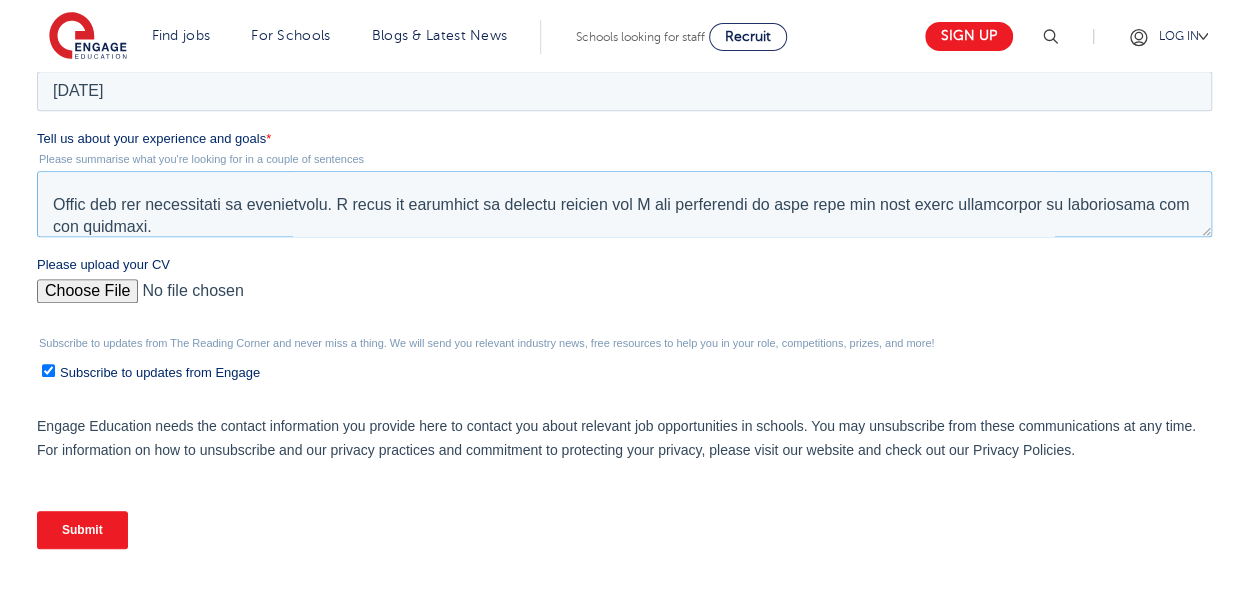 drag, startPoint x: 48, startPoint y: 196, endPoint x: 172, endPoint y: 219, distance: 126.11503 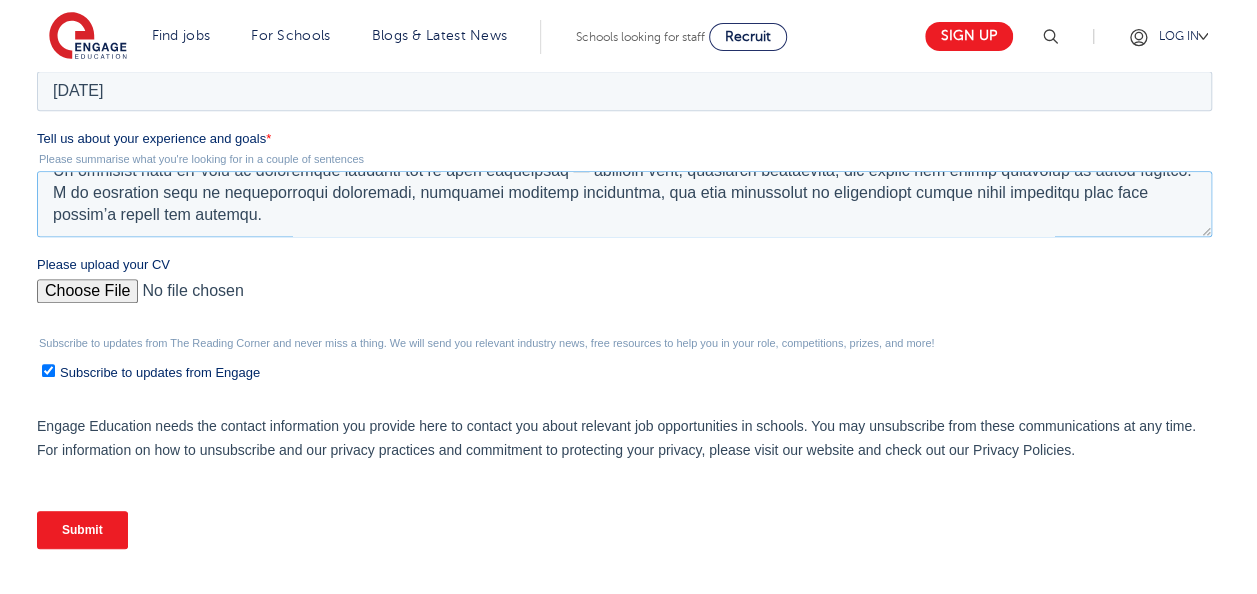 scroll, scrollTop: 428, scrollLeft: 0, axis: vertical 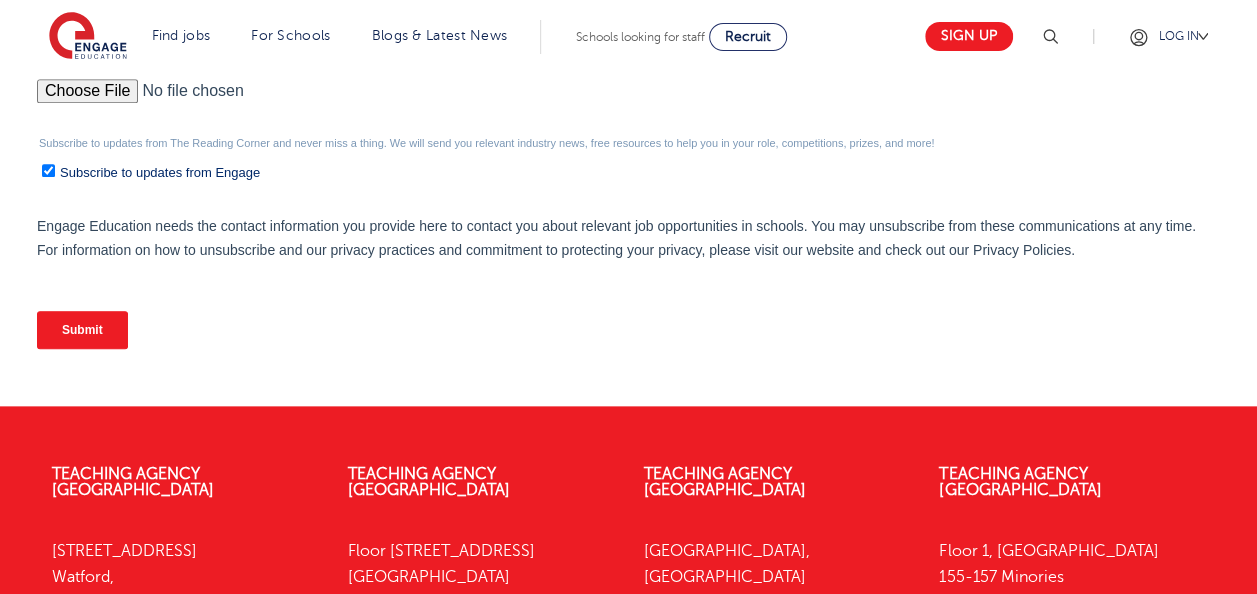 type on "I am writing to express my strong interest in the Mathematics Teaching position at your school. With over 12 years of teaching experience, a BA in Mathematics Education, and Qualified Teacher Status (QTS) , I bring both the academic rigour and global perspective needed to deliver outstanding outcomes in today’s diverse classrooms.
What sets me apart is not just my passion for mathematics, but my mission to make it meaningful. At Dome D/A Junior High School in Ghana, I transformed traditional chalk-and-talk methods into interactive, student-led learning experiences. Through differentiated instruction, multimedia integration, and a peer tutoring programme I introduced, my students achieved a 90% pass rate — a record in the district at the time. I believe mathematics is not just about formulas; it's about equipping students with critical thinking and problem-solving tools that extend far beyond the classroom.
Since relocating to the UK, I have worked as a SEND Teaching Assistant at New Barn School, where I ..." 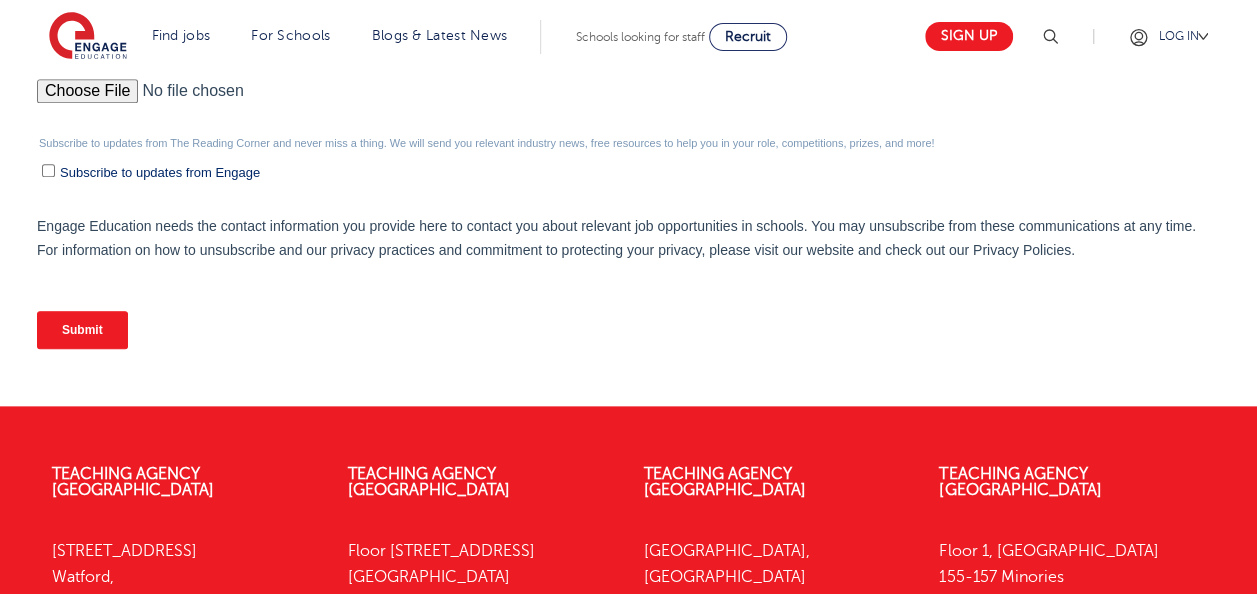 checkbox on "false" 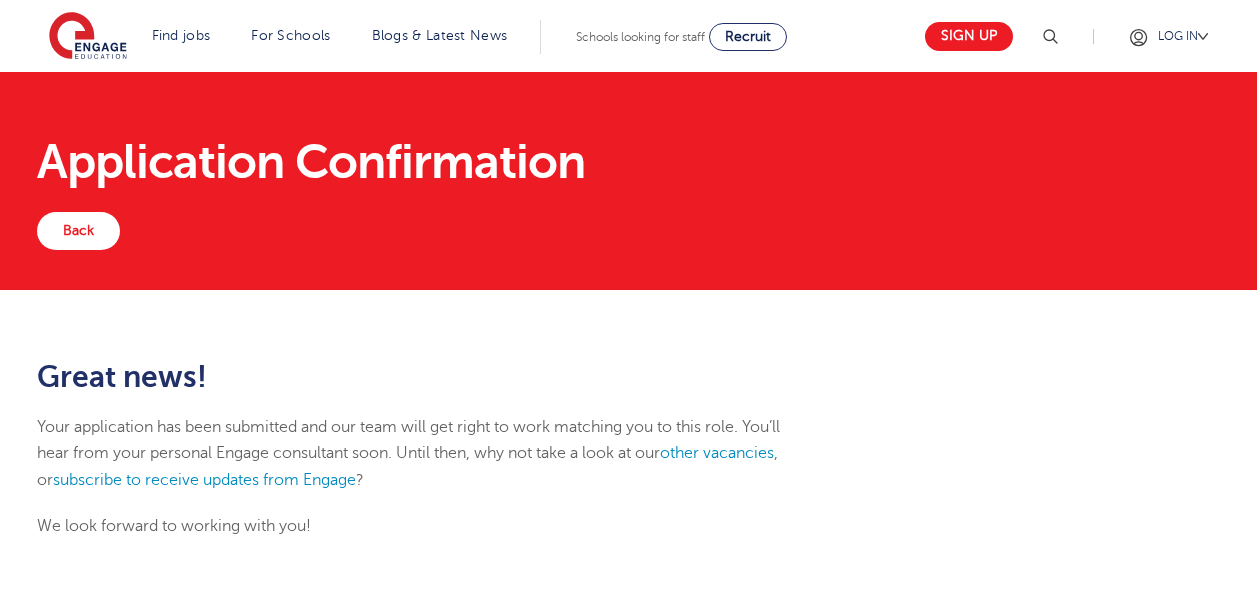 scroll, scrollTop: 0, scrollLeft: 0, axis: both 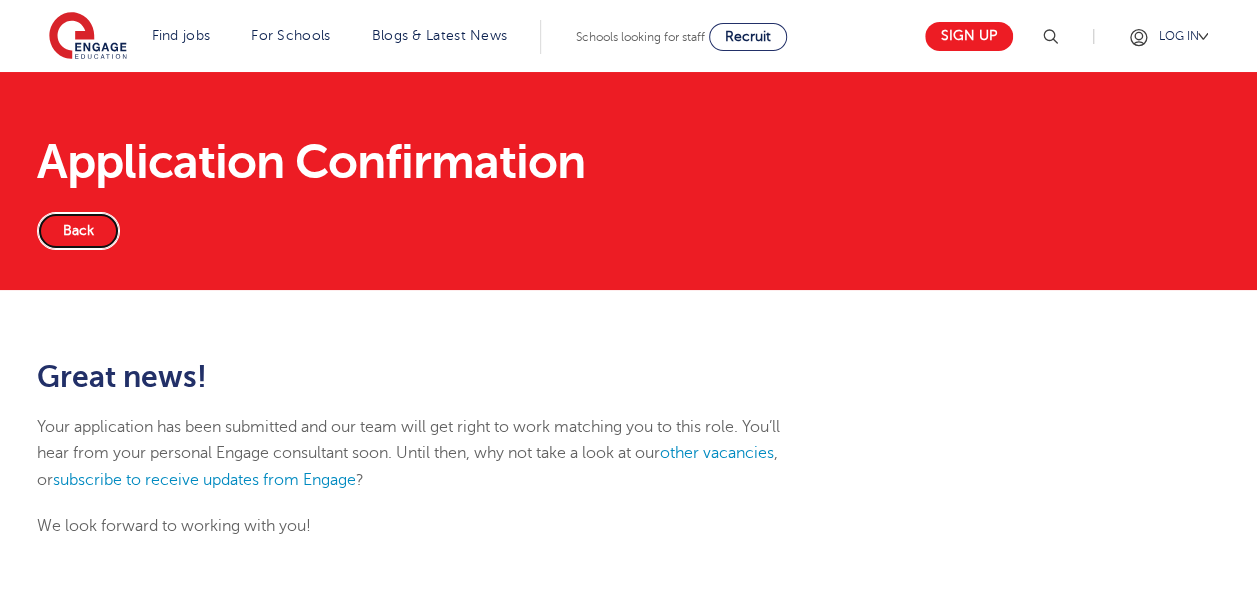 click on "Back" at bounding box center (78, 231) 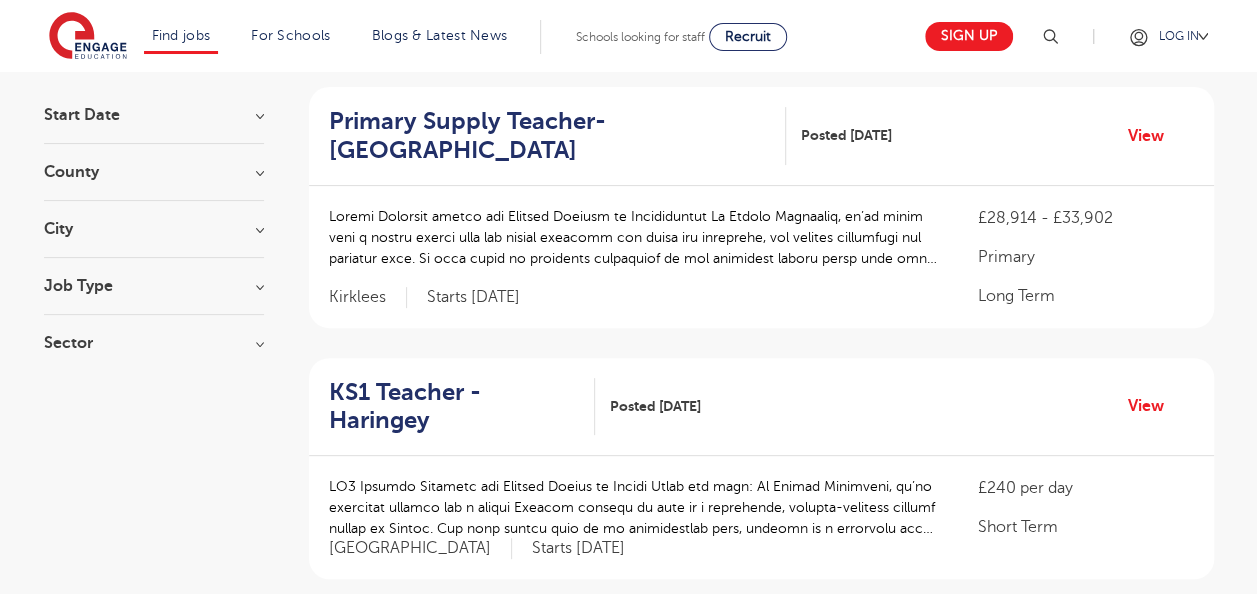 scroll, scrollTop: 100, scrollLeft: 0, axis: vertical 